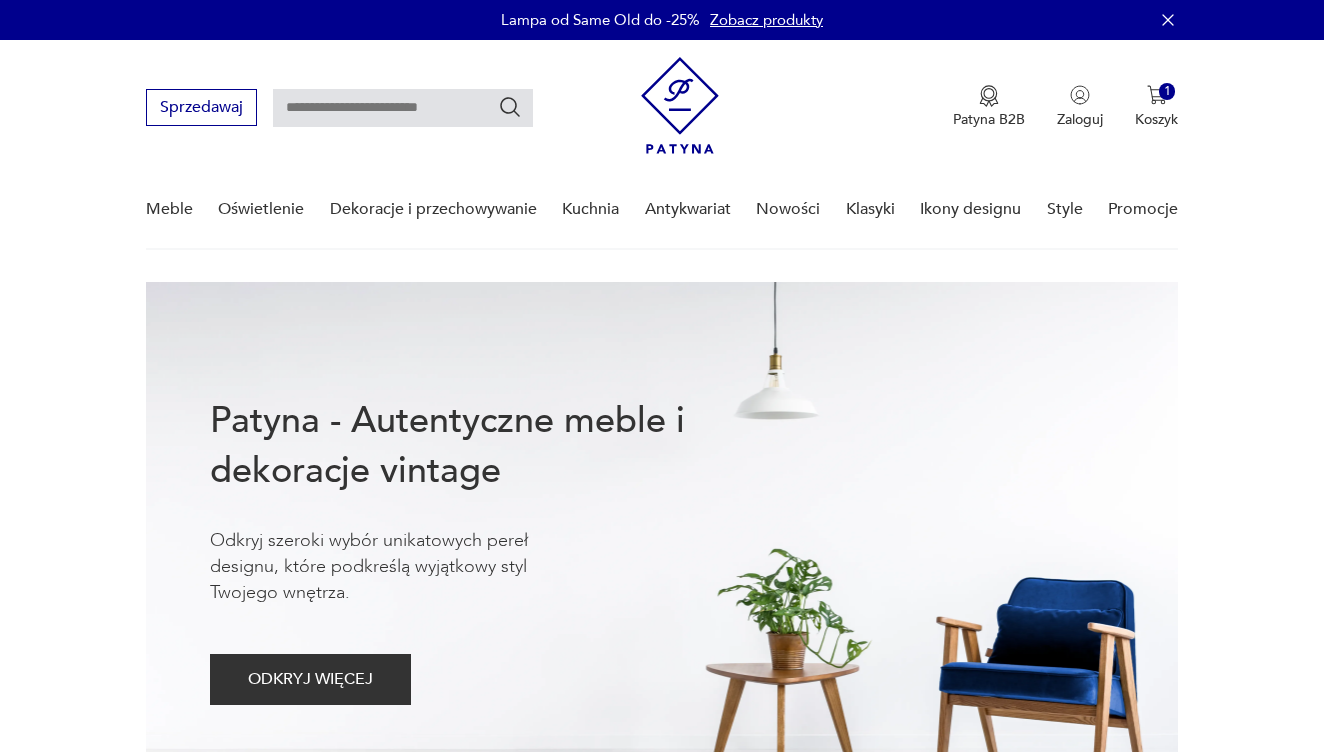 scroll, scrollTop: 0, scrollLeft: 0, axis: both 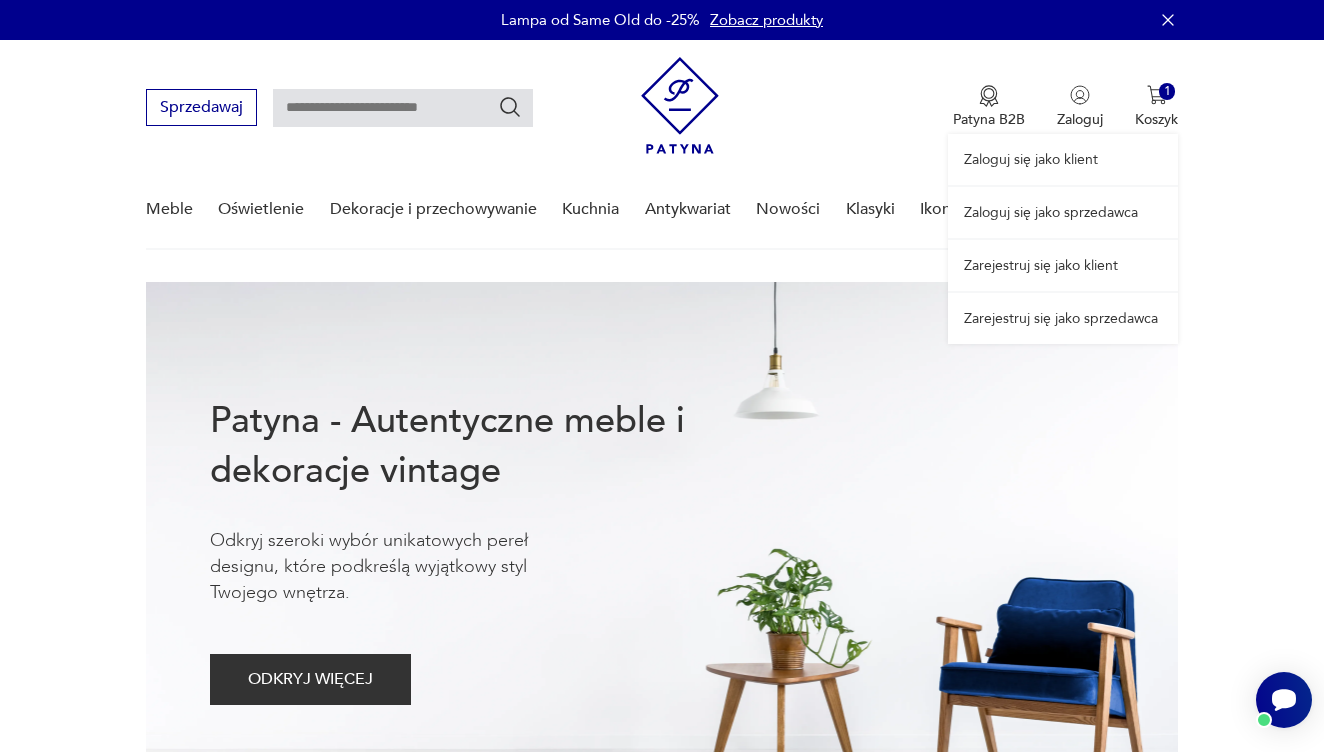 click on "Zaloguj się jako sprzedawca" at bounding box center (1063, 212) 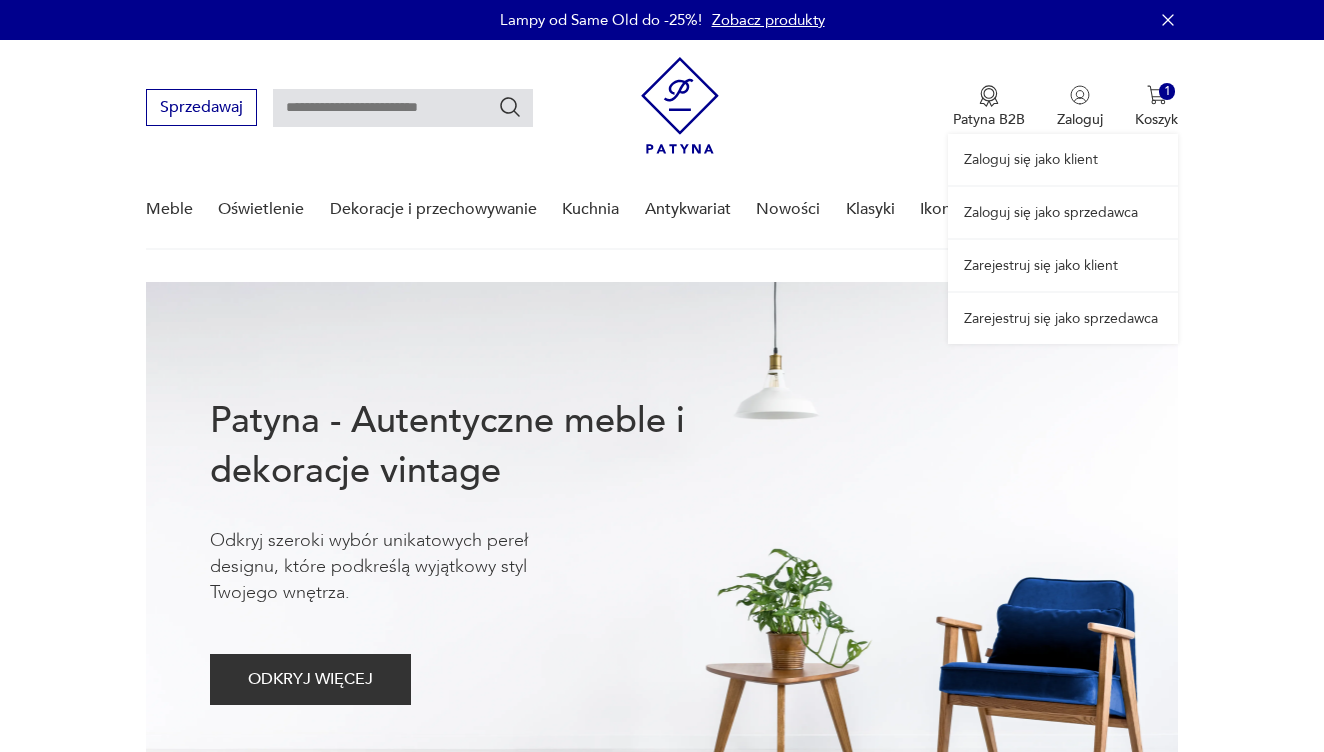 scroll, scrollTop: 0, scrollLeft: 0, axis: both 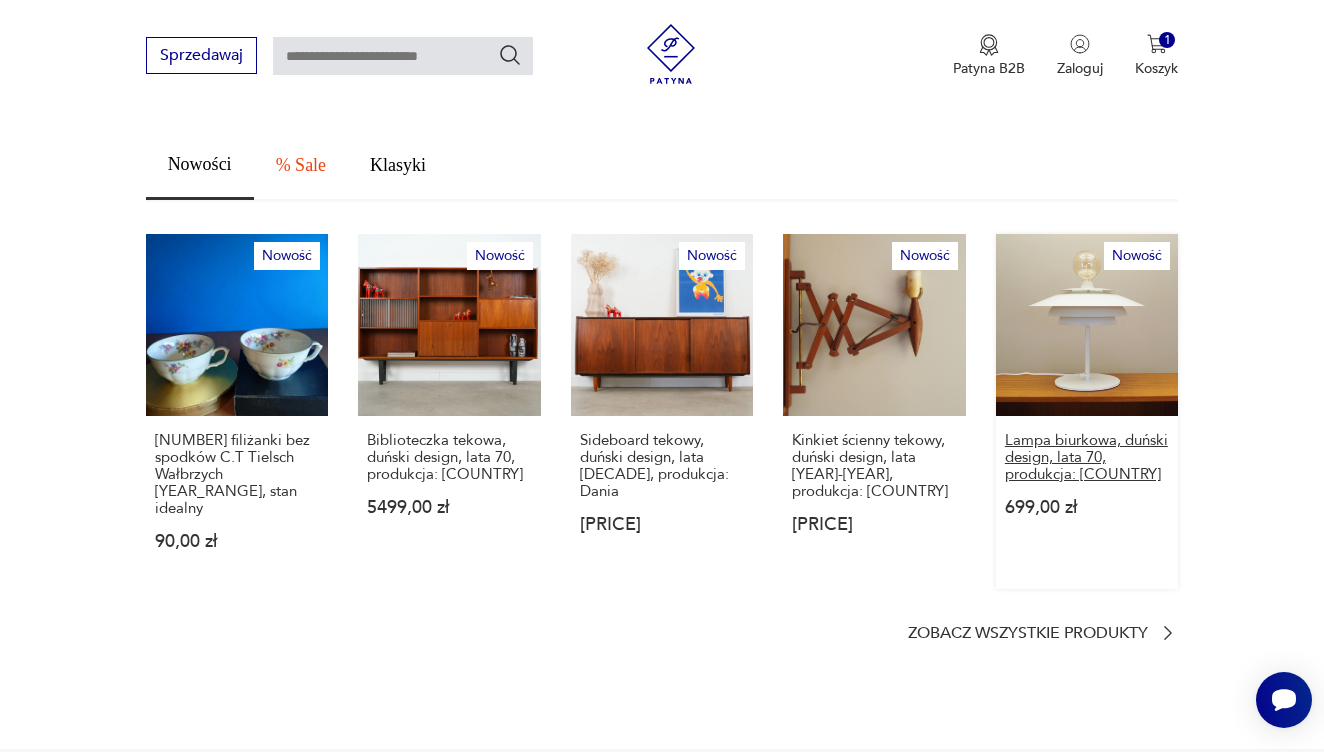 click on "Lampa biurkowa, duński design, lata 70, produkcja: [COUNTRY]" at bounding box center [1087, 457] 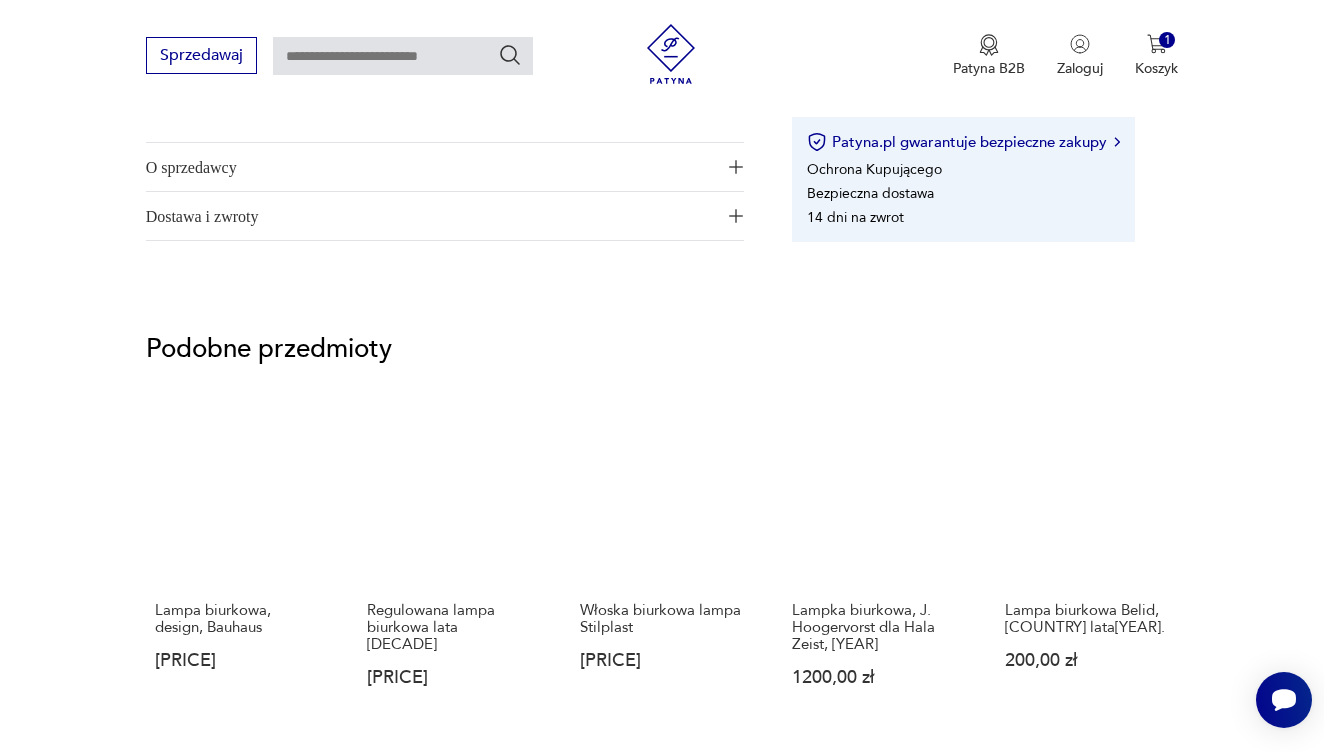 scroll, scrollTop: 1278, scrollLeft: 0, axis: vertical 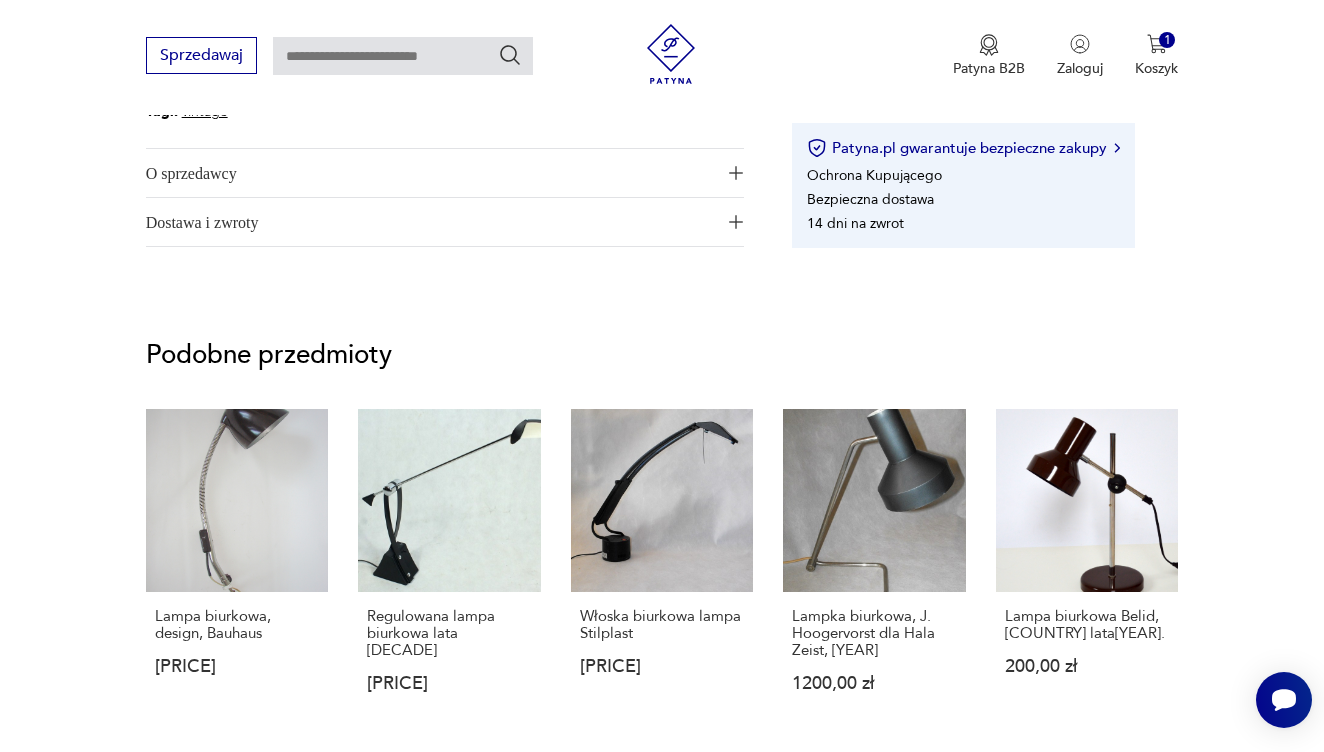 click on "O sprzedawcy" at bounding box center (431, 173) 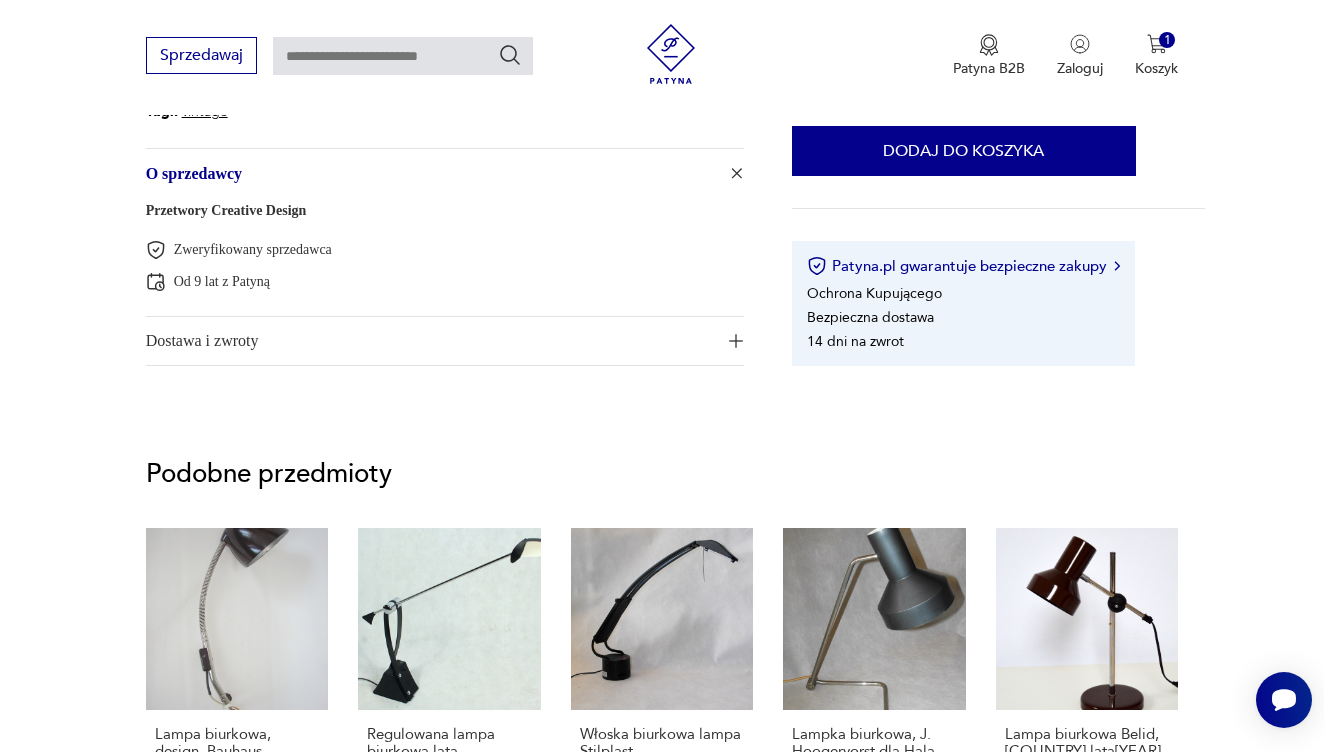 click on "Przetwory Creative Design" at bounding box center [226, 210] 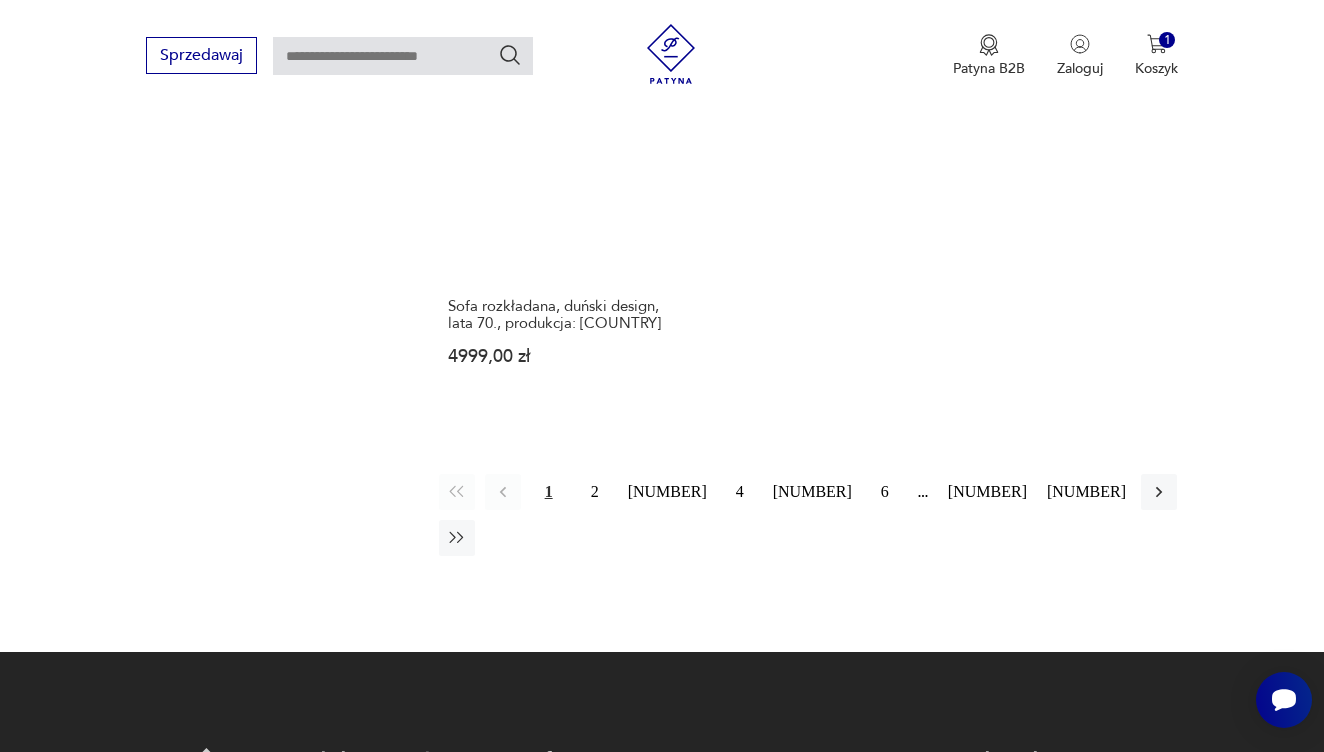scroll, scrollTop: 2909, scrollLeft: 0, axis: vertical 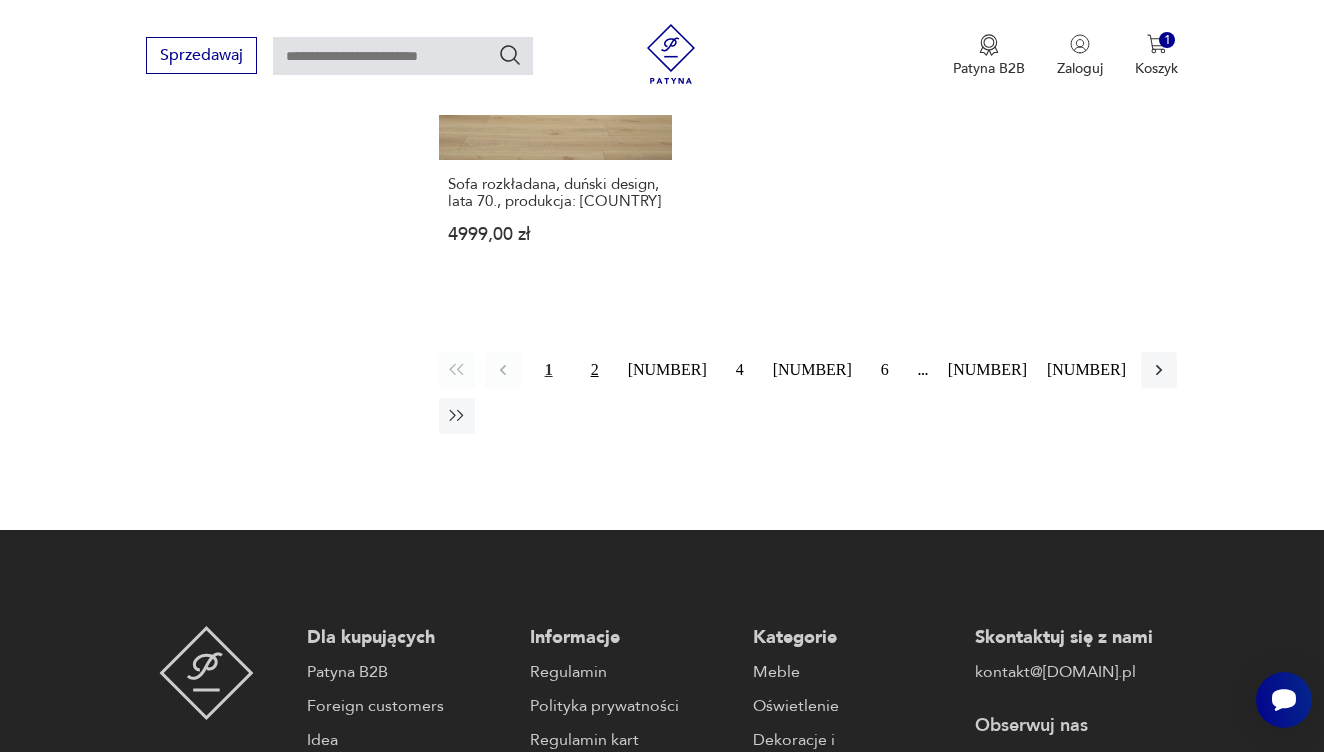 click on "2" at bounding box center [595, 370] 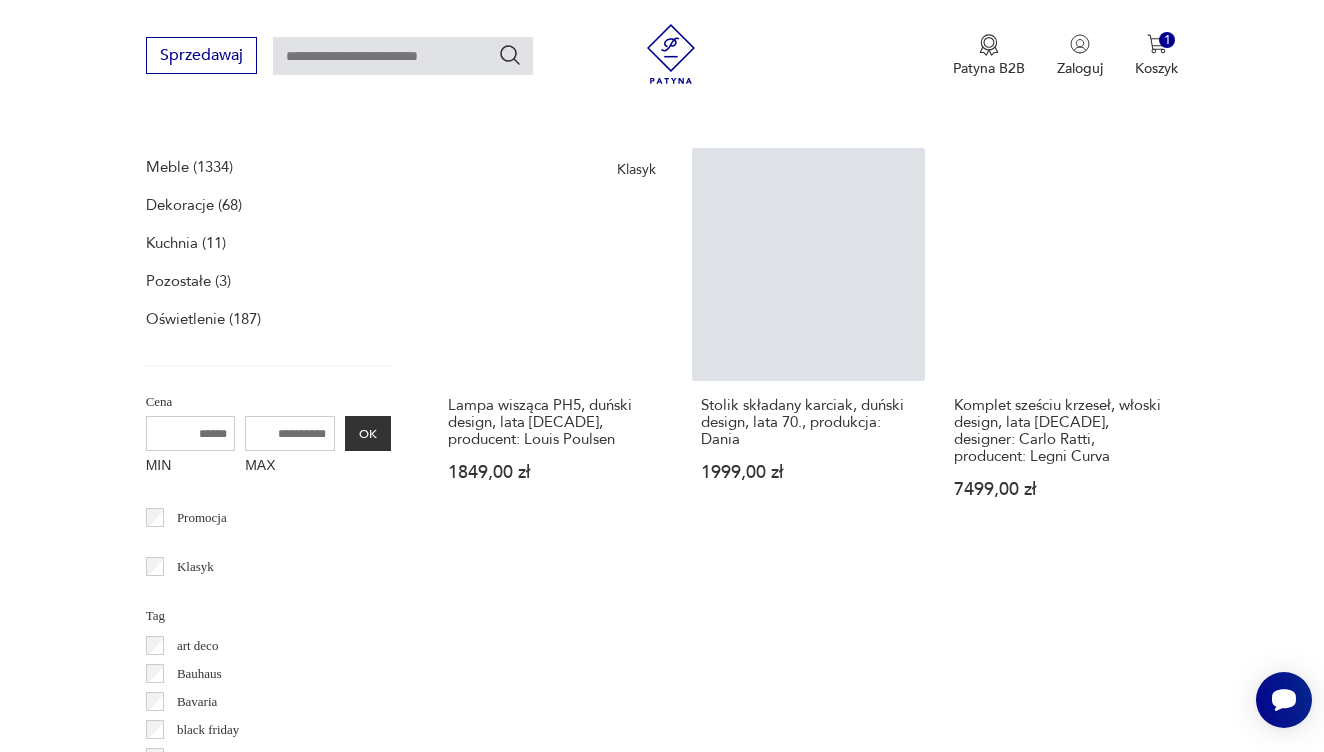 scroll, scrollTop: 647, scrollLeft: 0, axis: vertical 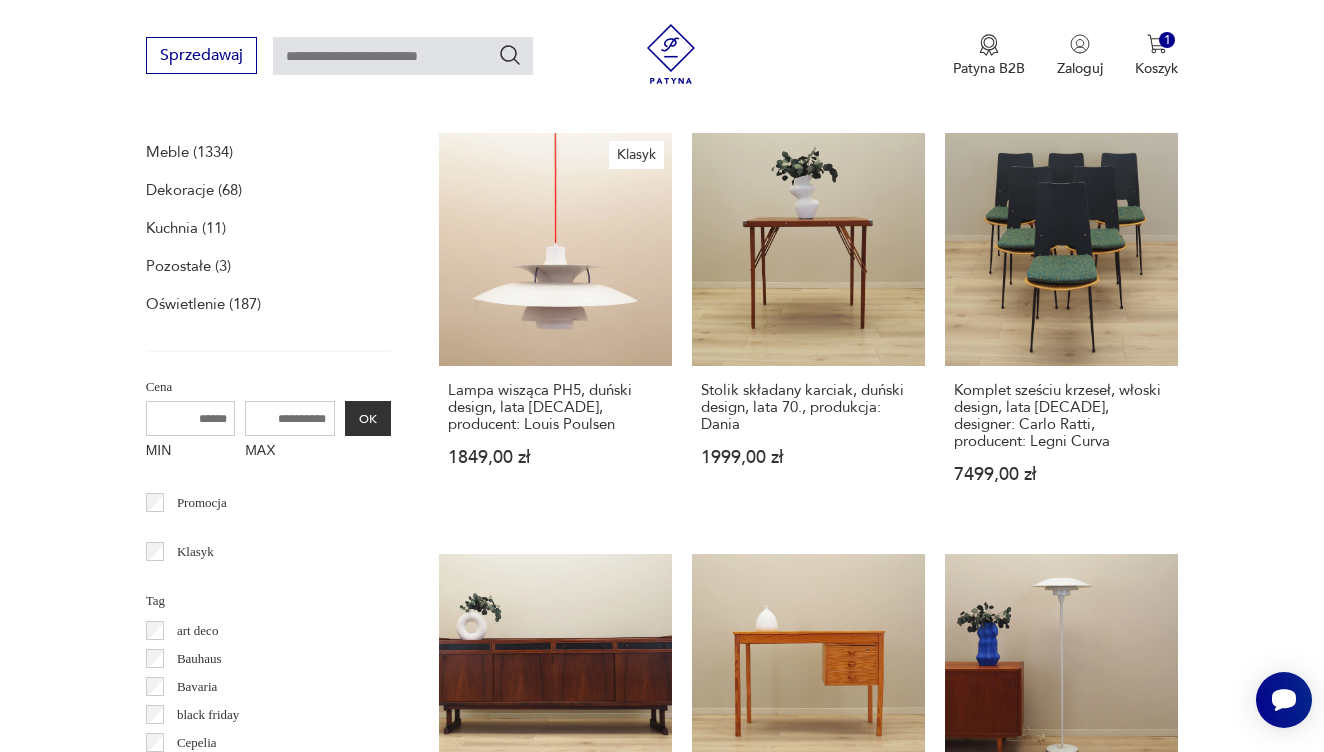 click on "Oświetlenie (187)" at bounding box center [203, 304] 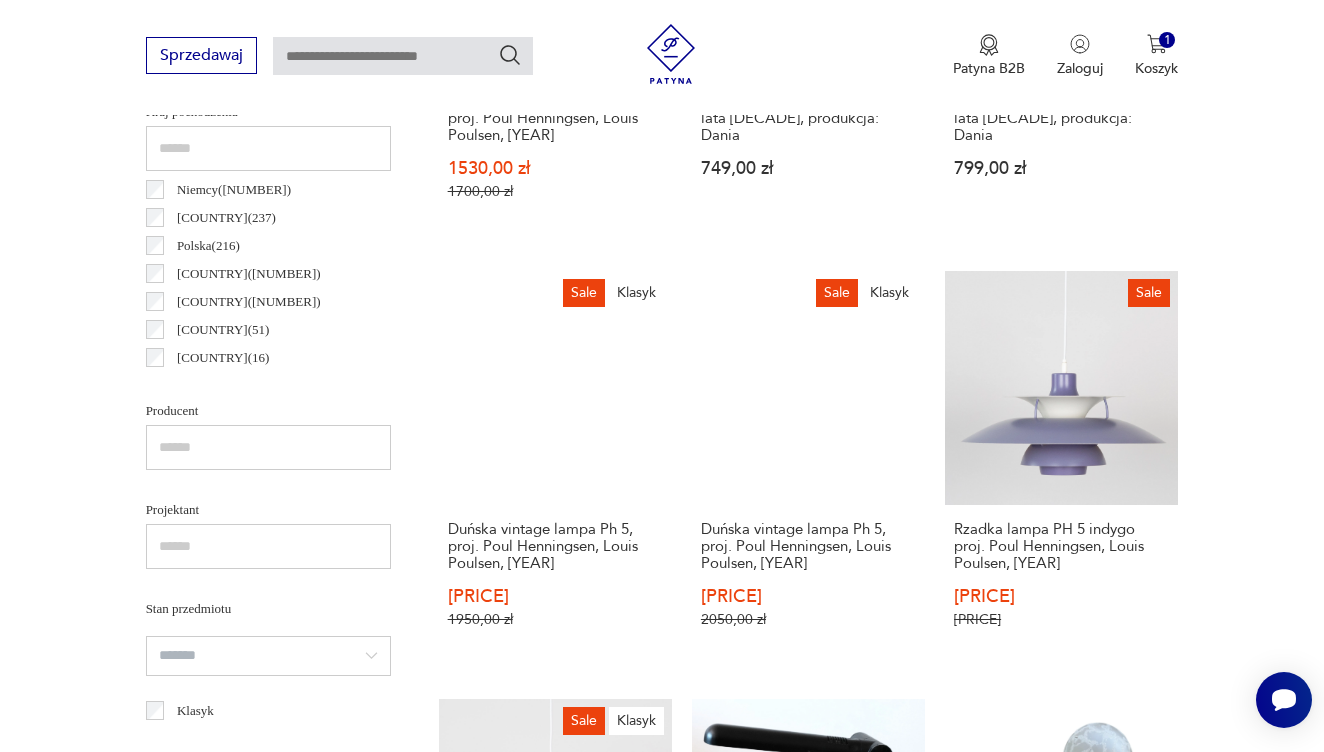 scroll, scrollTop: 1120, scrollLeft: 0, axis: vertical 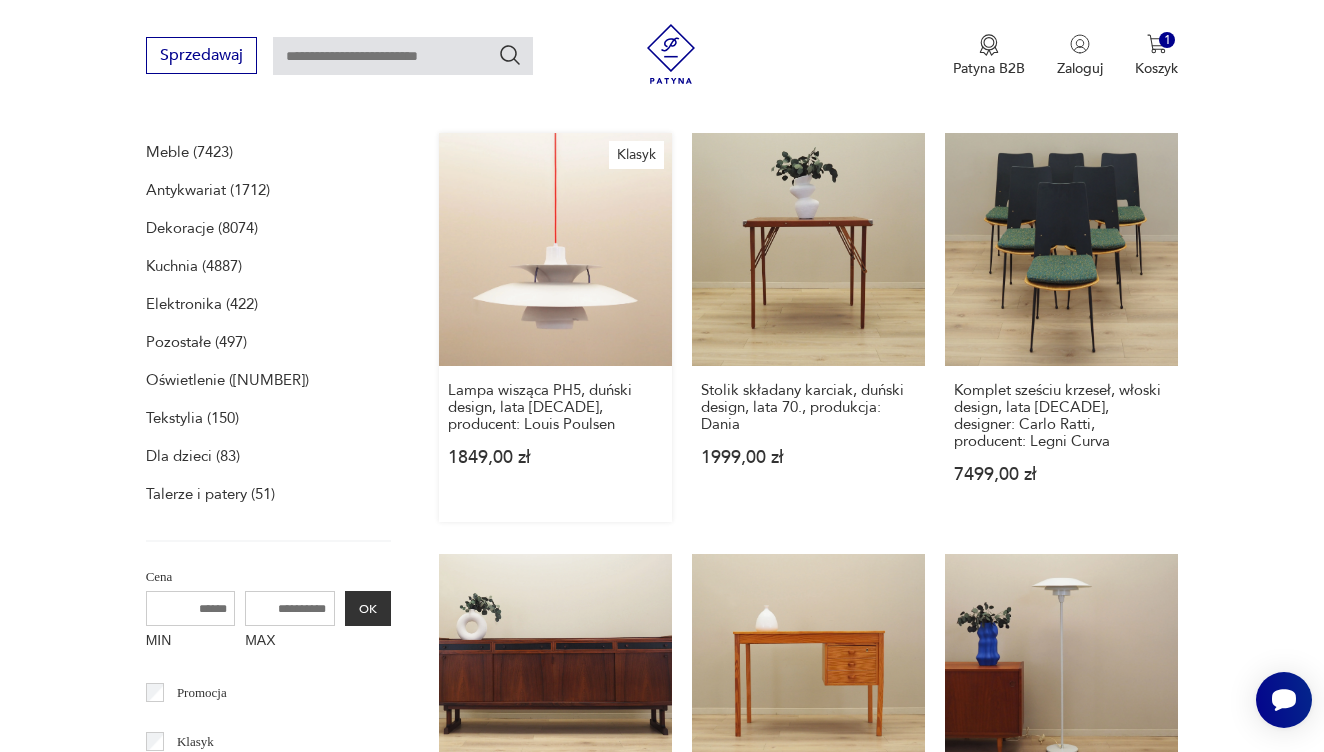 click on "Lampa wisząca PH5, duński design, [YEAR], producent: [COMPANY] [PRICE]" at bounding box center [555, 435] 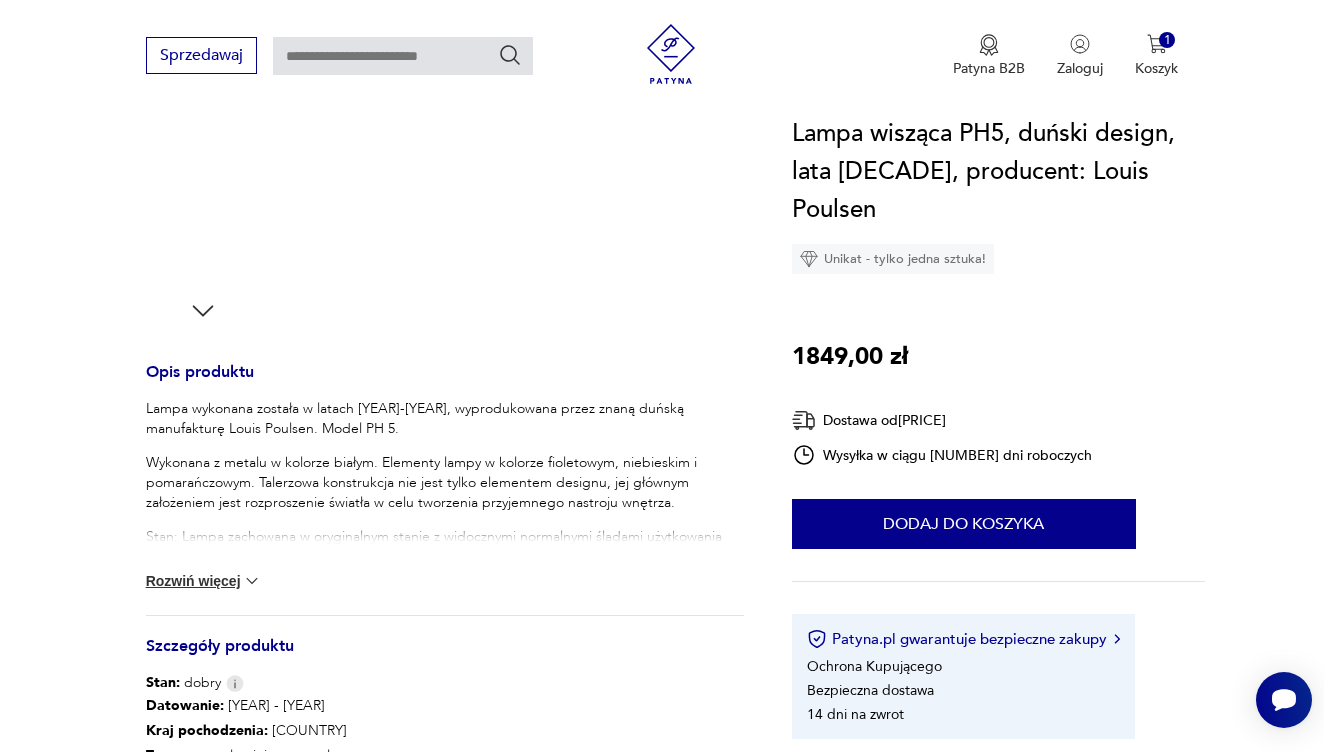 scroll, scrollTop: 649, scrollLeft: 0, axis: vertical 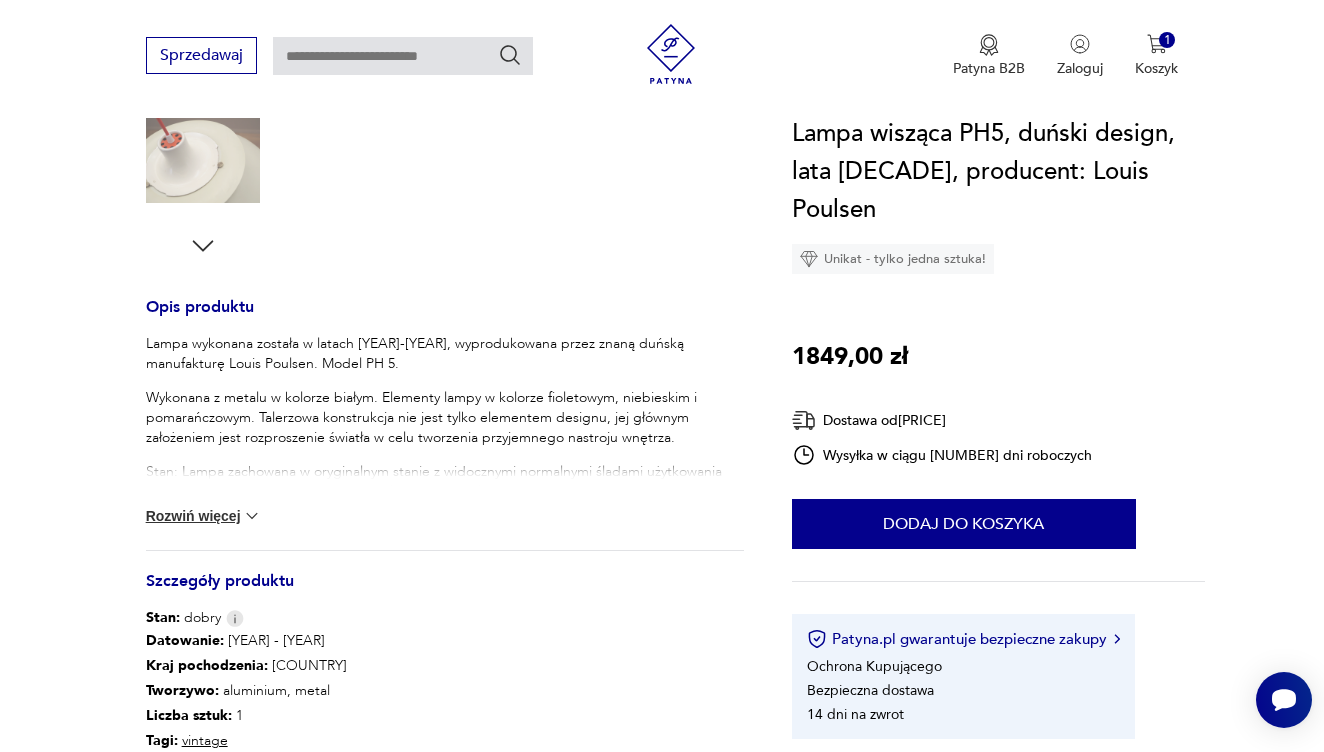 click on "Lampa wykonana została w latach [YEAR]-[YEAR], wyprodukowana przez znaną duńską manufakturę Louis Poulsen. Model PH 5.
Wykonana z metalu w kolorze białym. Elementy lampy w kolorze fioletowym, niebieskim i pomarańczowym. Talerzowa konstrukcja nie jest tylko elementem designu, jej głównym założeniem jest rozproszenie światła w celu tworzenia przyjemnego nastroju wnętrza.
Stan: Lampa zachowana w oryginalnym stanie z widocznymi normalnymi śladami użytkowania (drobne zarysowania). Przewód oryginalny. Wszystkie lampy są przez nas sprawdzone pod względem sprawności elektryki.
Dane techniczne
wysokość:
25 cm
szerokość:
50 cm
głębokość:
50 cm
Cena transportu nie obejmuje wniesienia.
Rozwiń więcej" at bounding box center [445, 442] 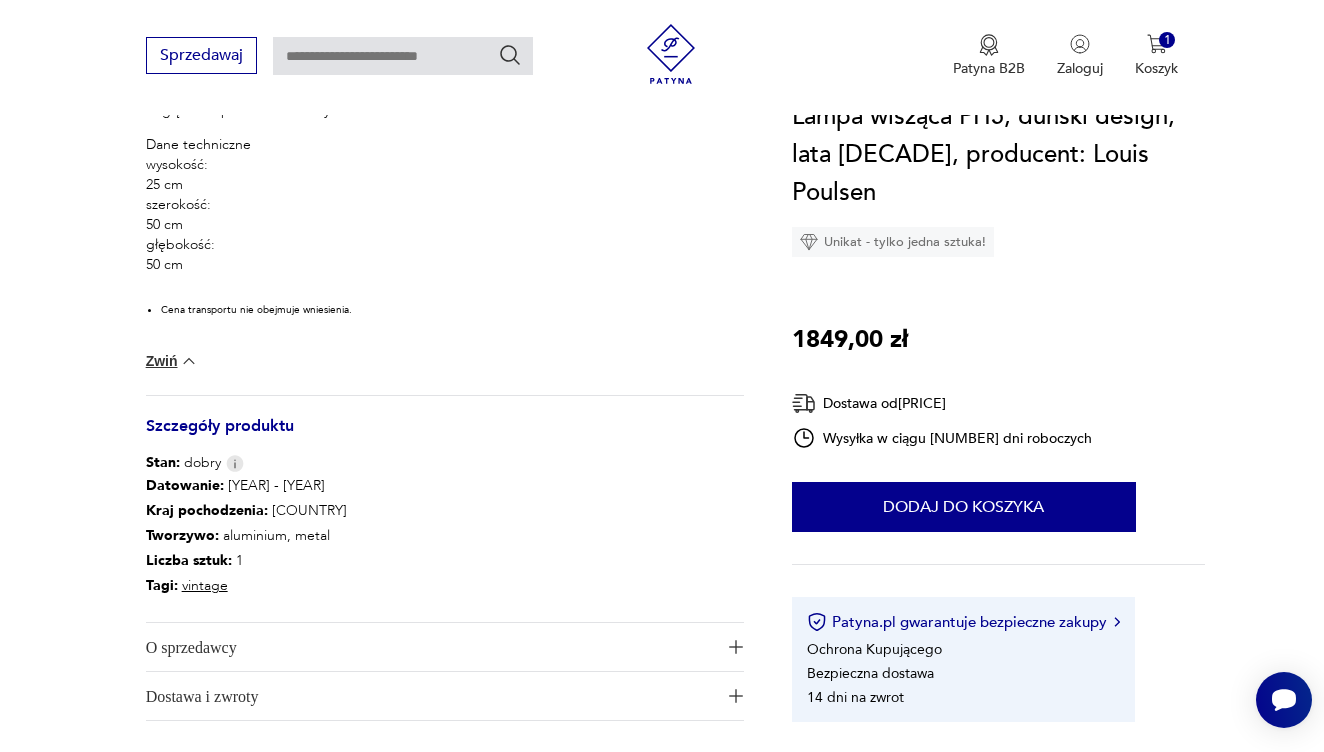 scroll, scrollTop: 1097, scrollLeft: 0, axis: vertical 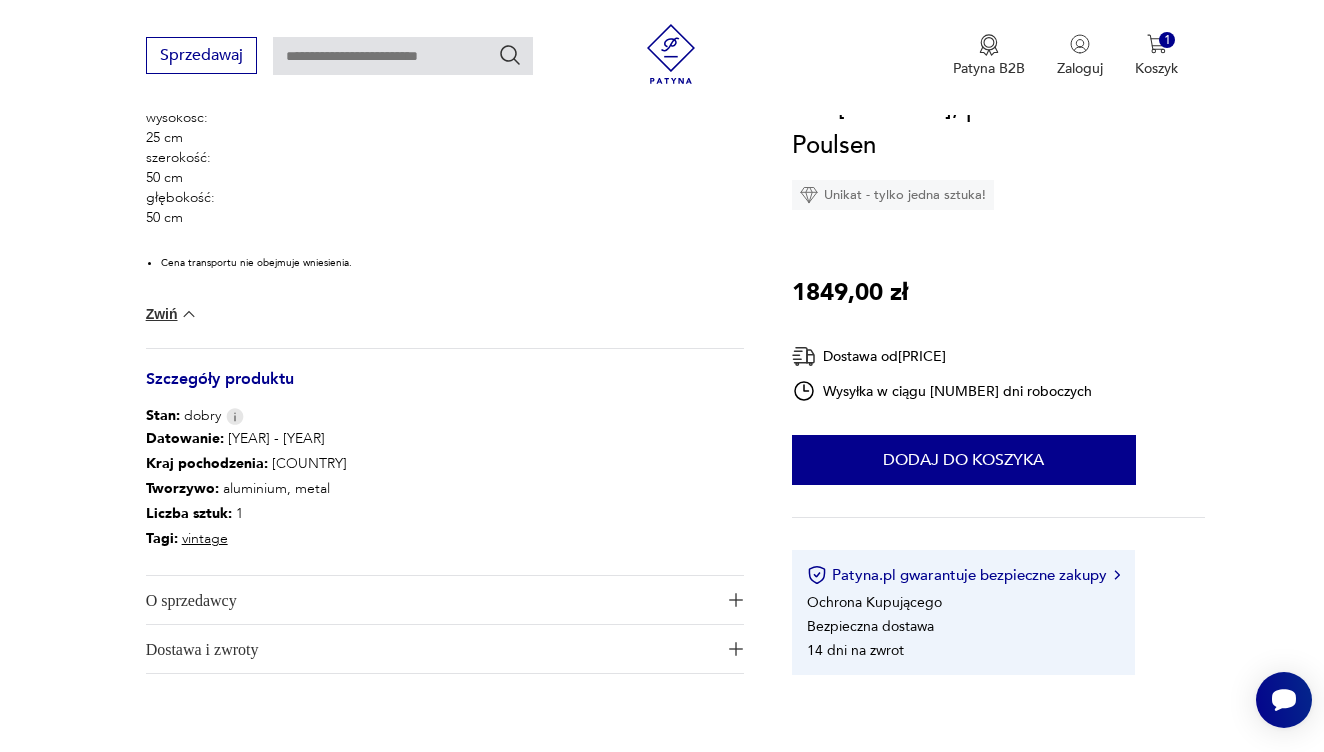 click on "O sprzedawcy" at bounding box center (431, 600) 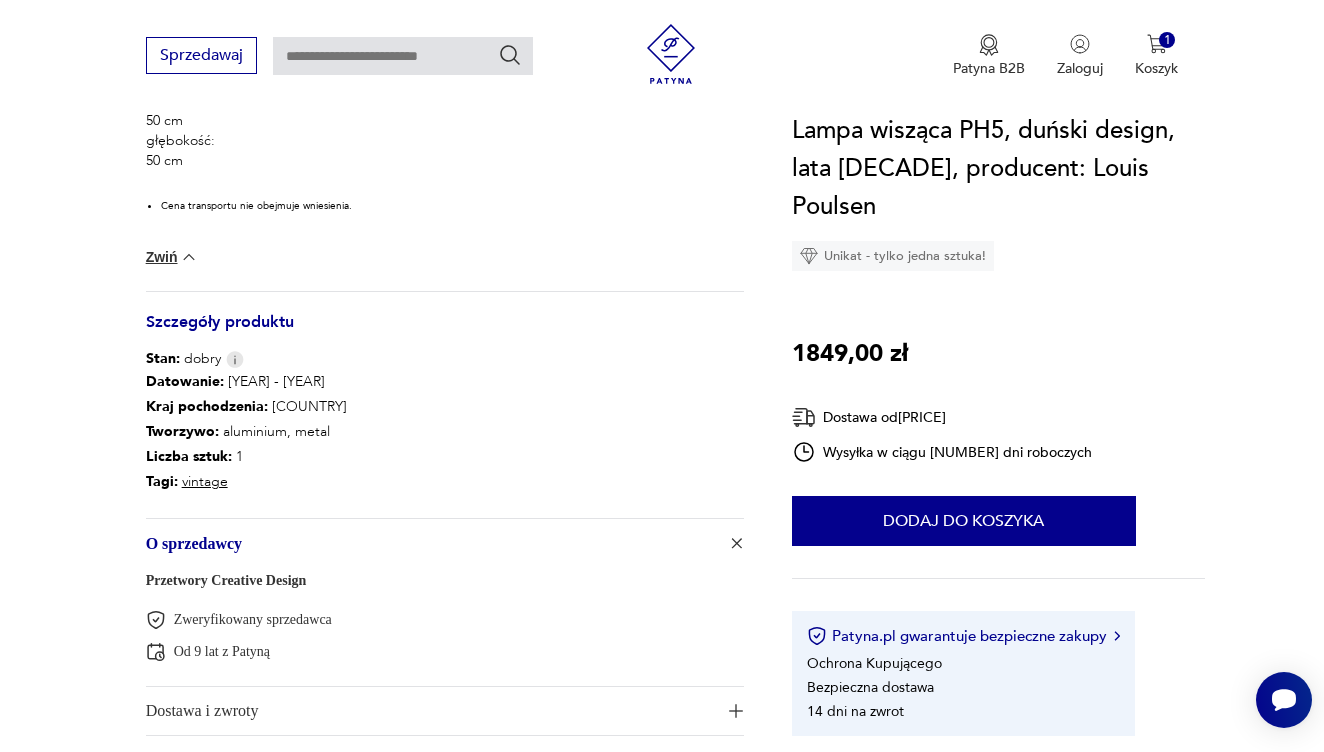click on "Przetwory Creative Design" at bounding box center [226, 580] 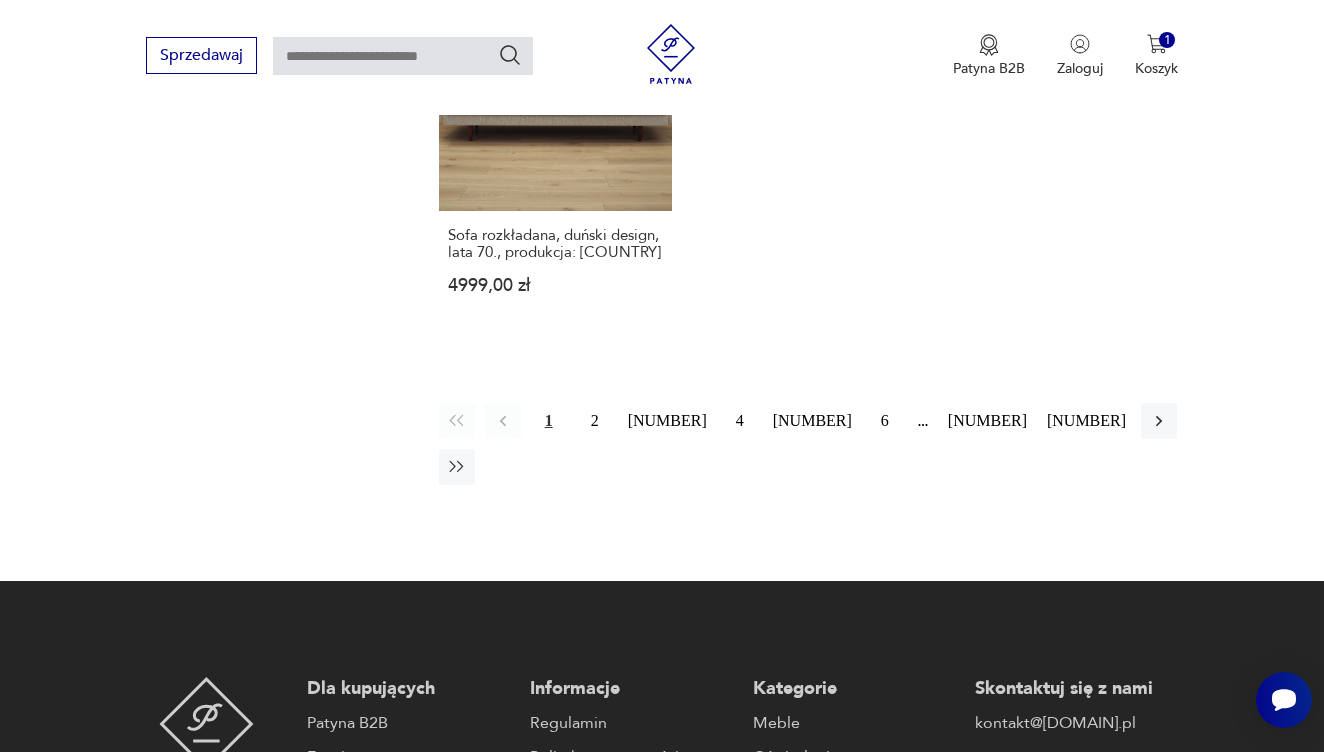 scroll, scrollTop: 2863, scrollLeft: 0, axis: vertical 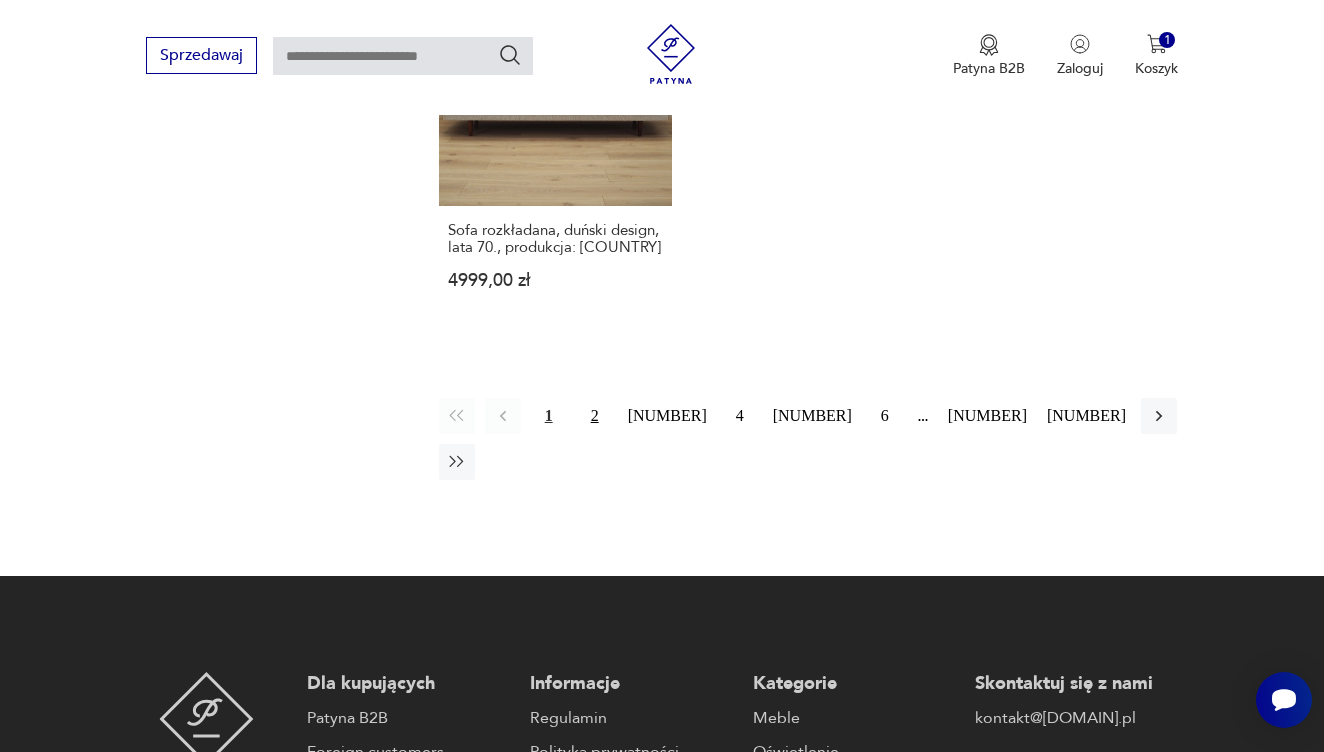 click on "2" at bounding box center [595, 416] 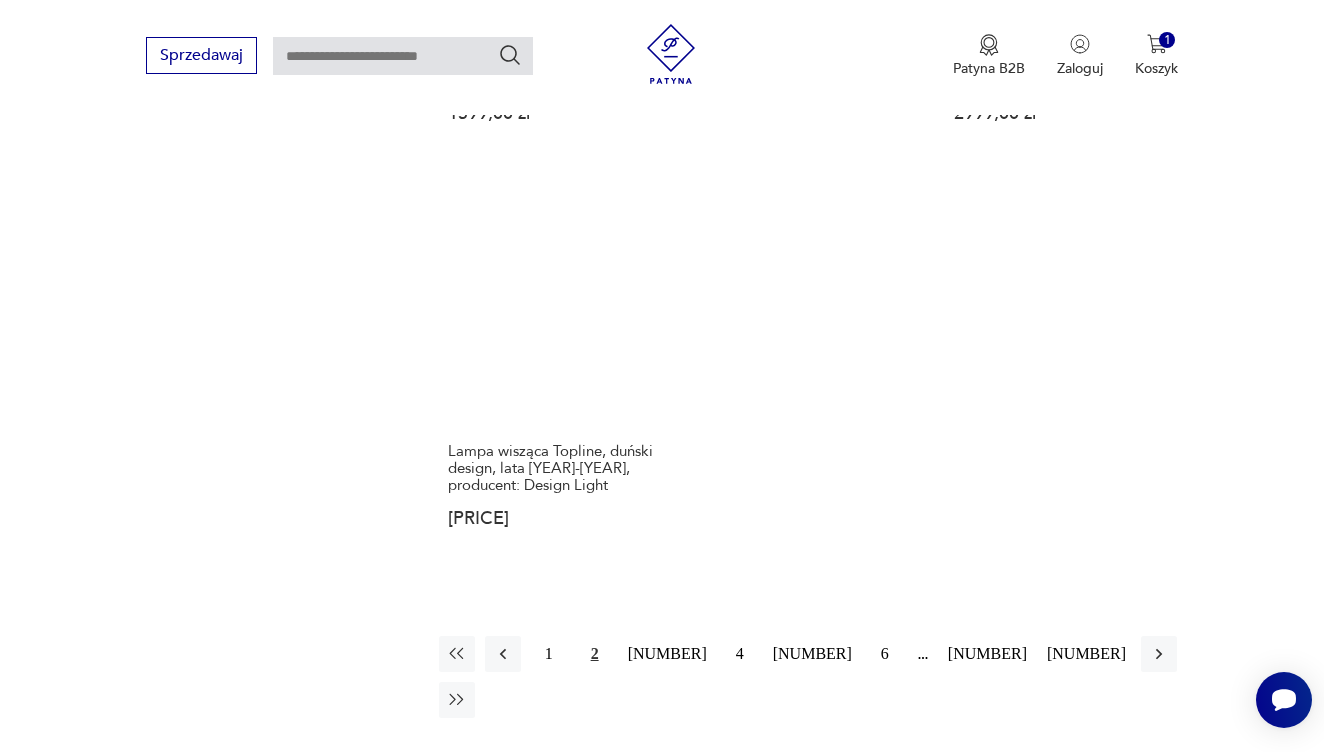 scroll, scrollTop: 2916, scrollLeft: 0, axis: vertical 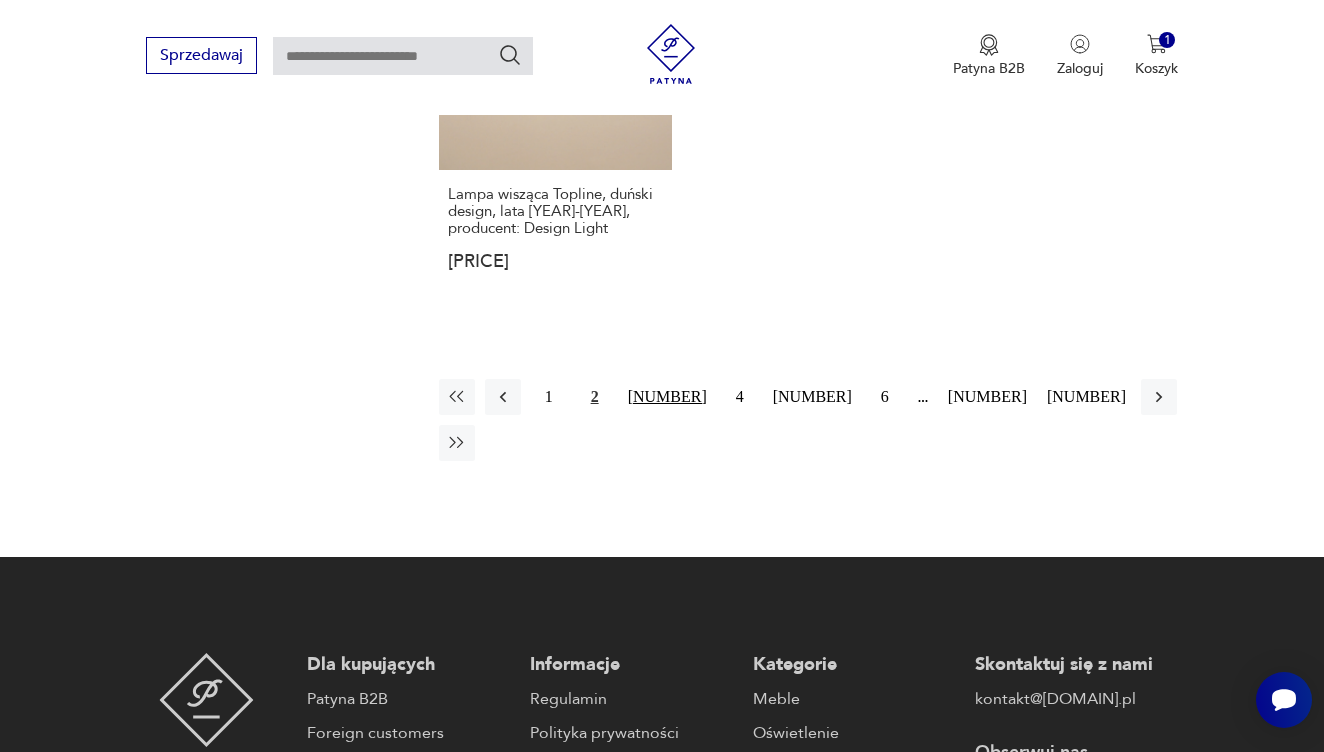 click on "[NUMBER]" at bounding box center [667, 397] 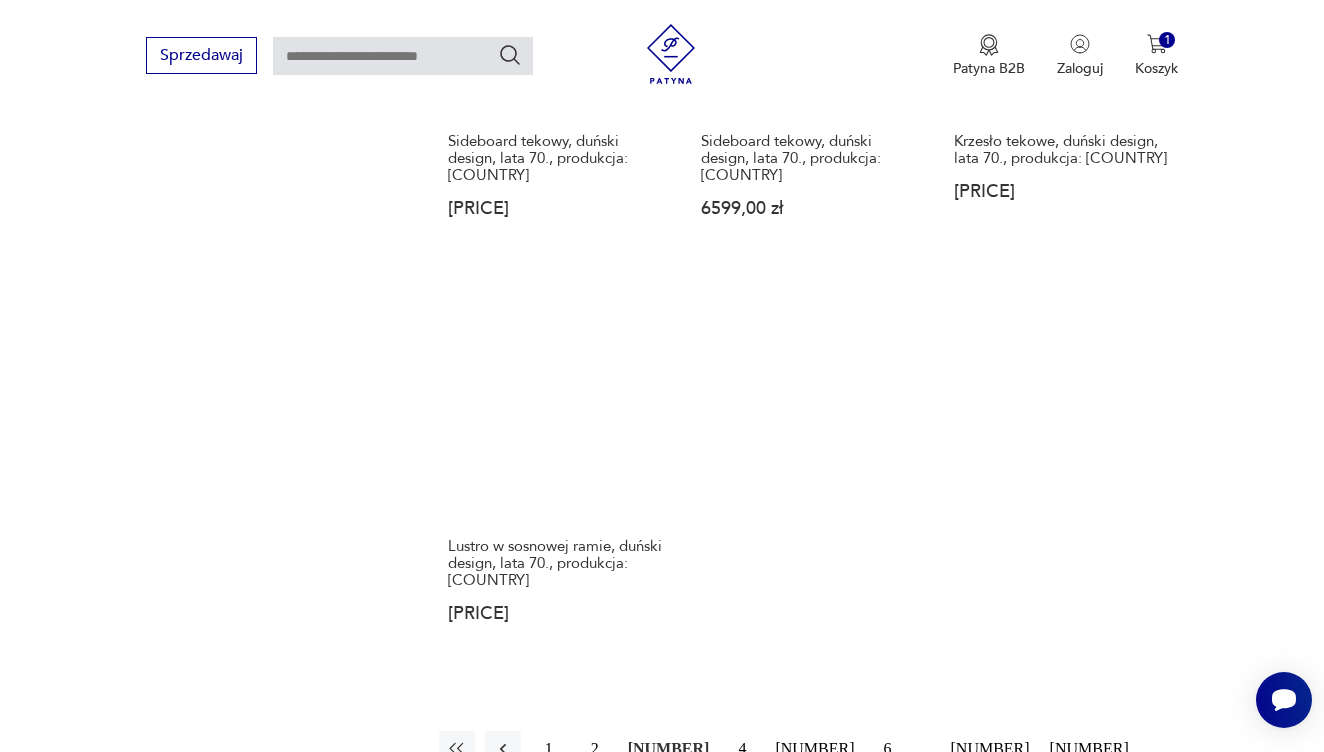 scroll, scrollTop: 2811, scrollLeft: 0, axis: vertical 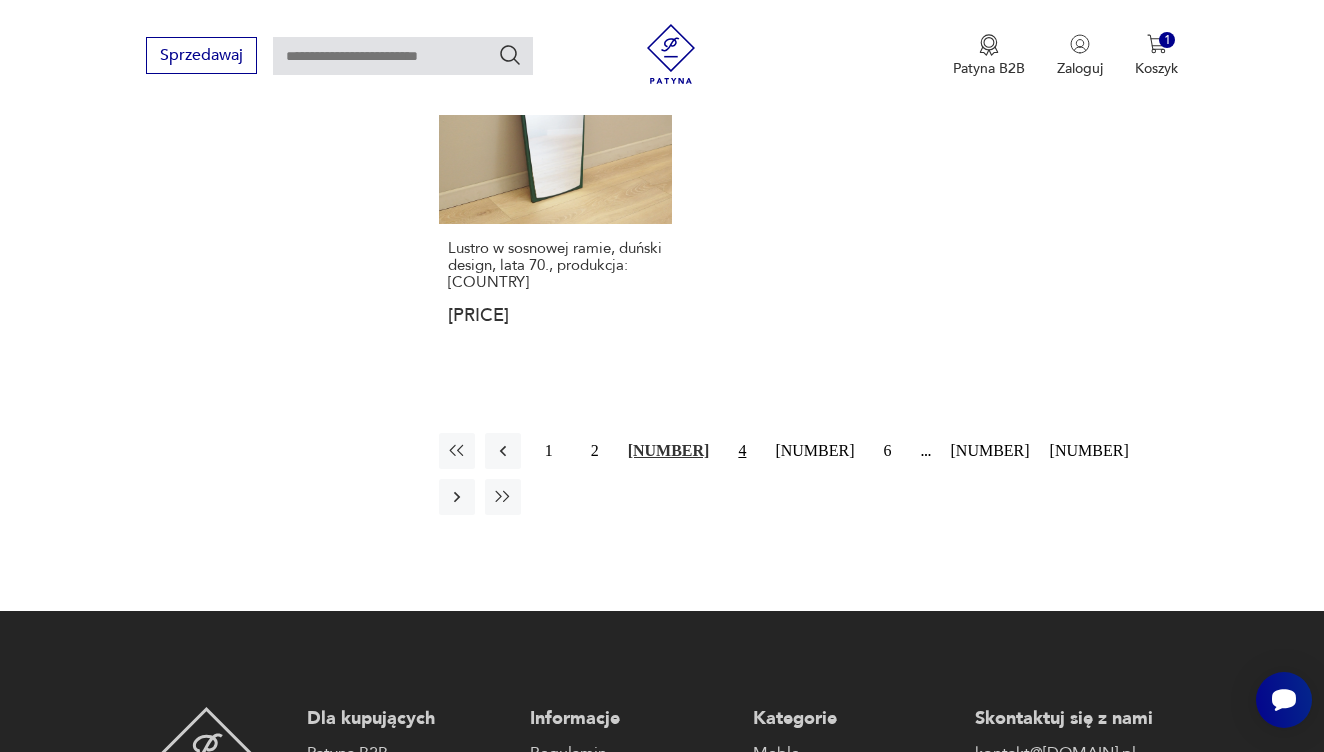click on "4" at bounding box center (742, 451) 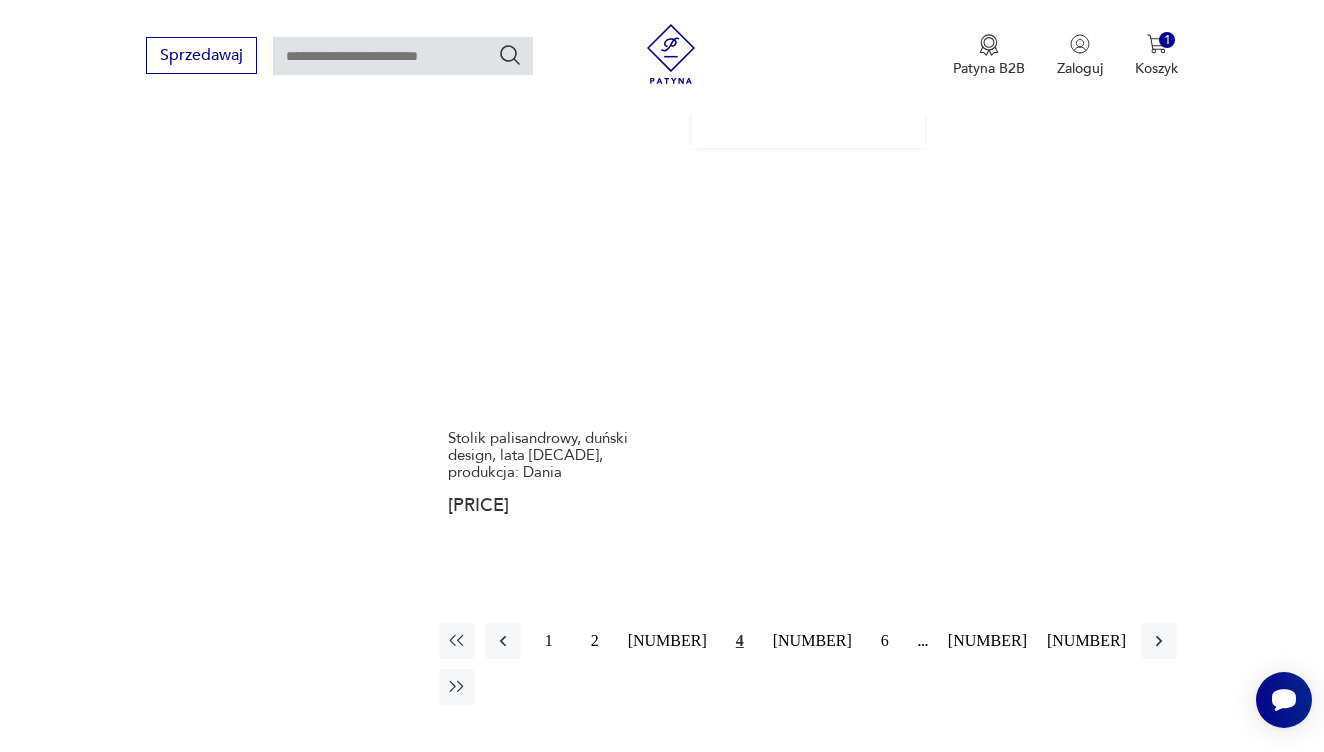 scroll, scrollTop: 2702, scrollLeft: 0, axis: vertical 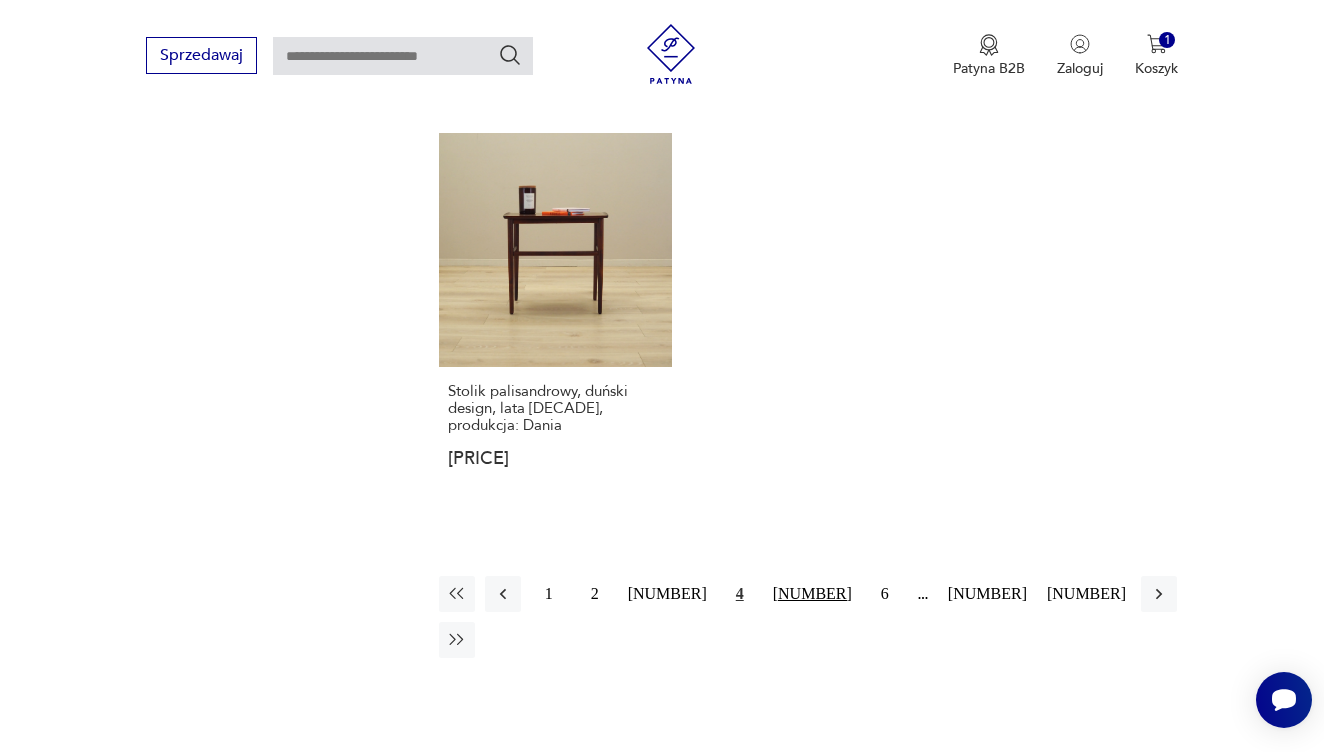 click on "[NUMBER]" at bounding box center [812, 594] 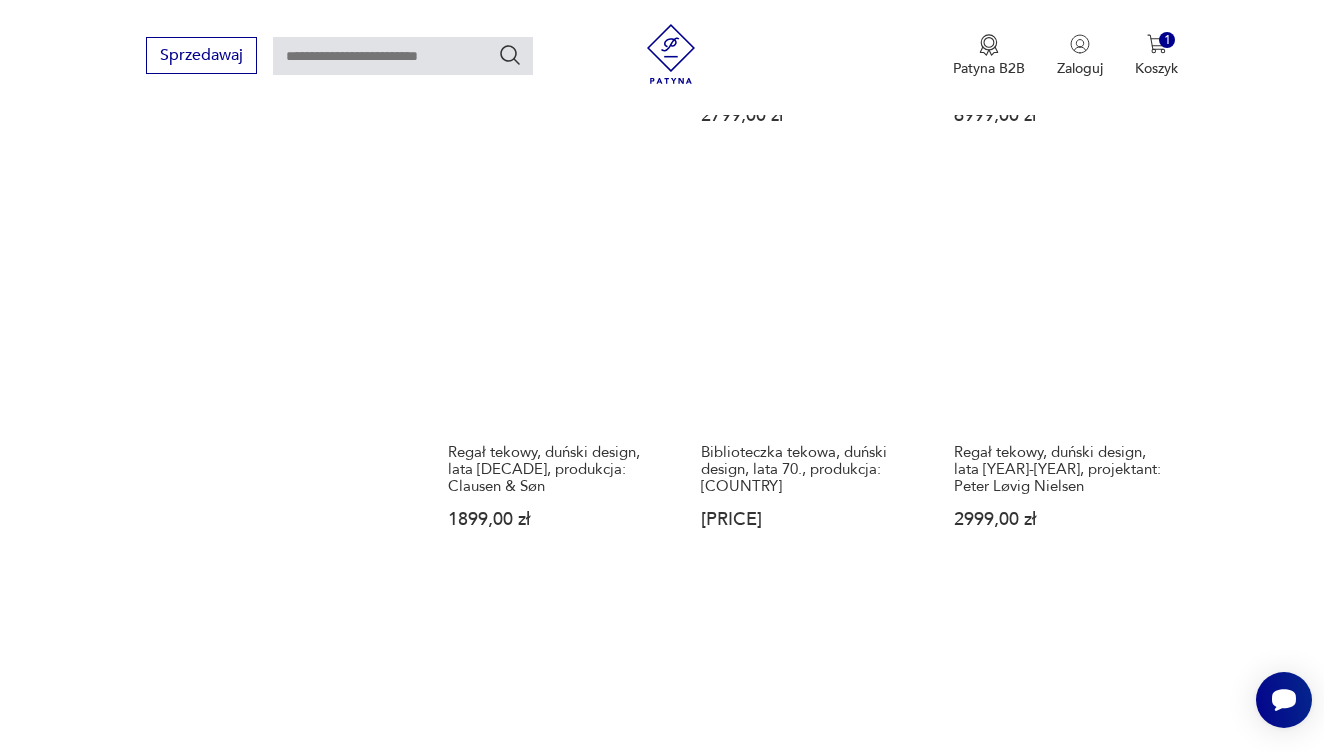 scroll, scrollTop: 2592, scrollLeft: 0, axis: vertical 